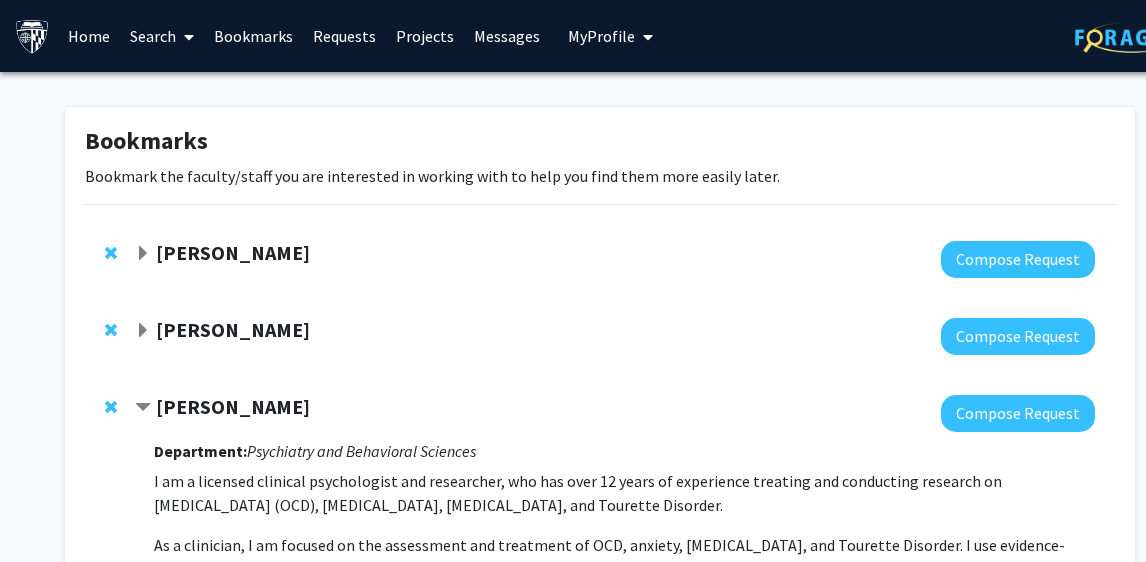 scroll, scrollTop: 0, scrollLeft: 0, axis: both 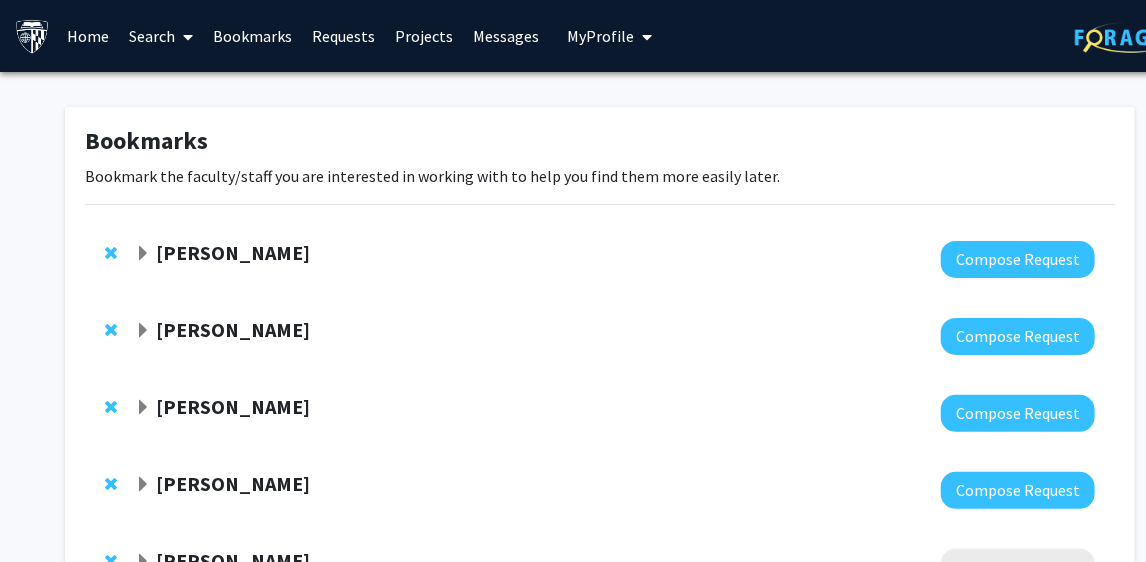 click on "Messages" at bounding box center [507, 36] 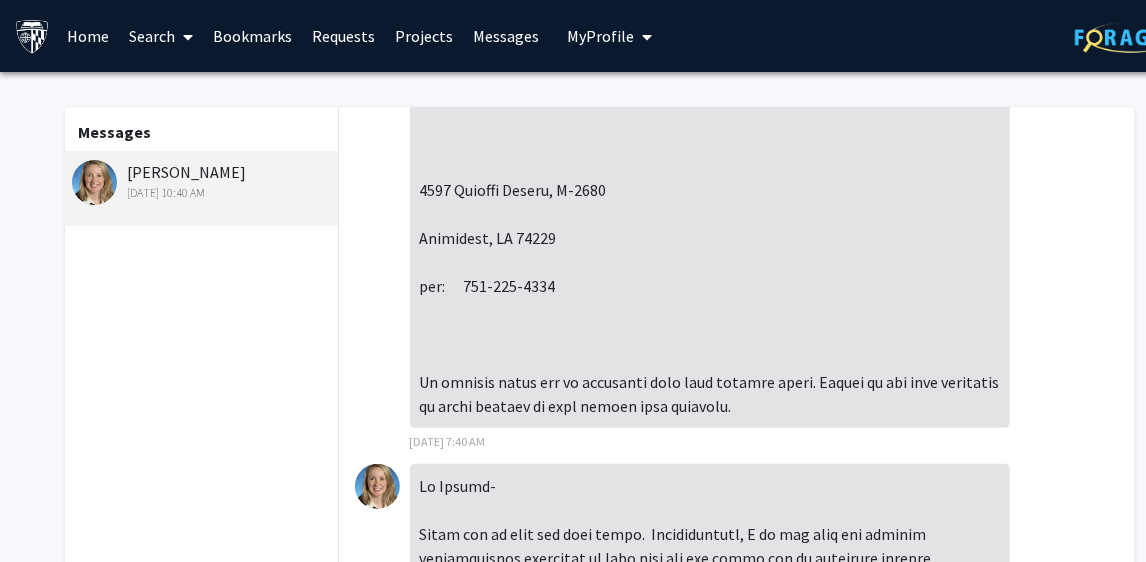scroll, scrollTop: 18153, scrollLeft: 0, axis: vertical 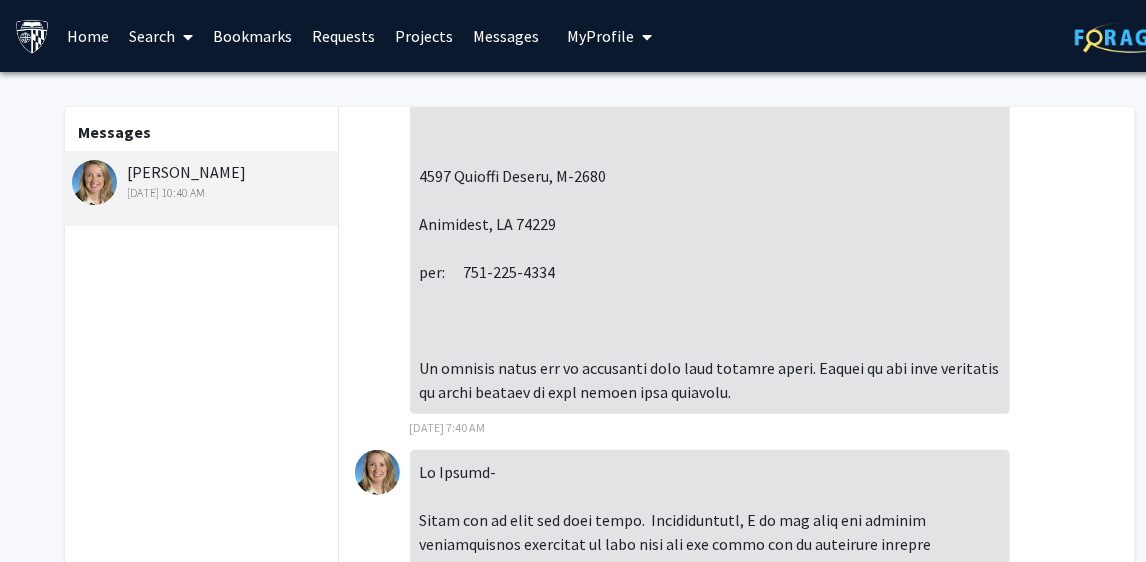 drag, startPoint x: 701, startPoint y: 428, endPoint x: 417, endPoint y: 401, distance: 285.28058 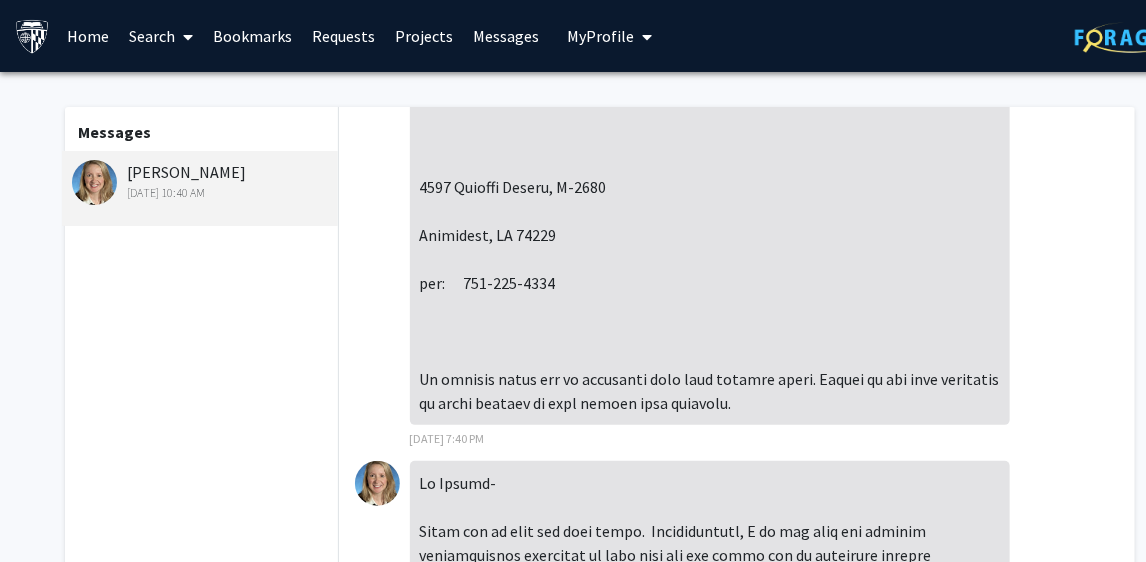 scroll, scrollTop: 12671, scrollLeft: 0, axis: vertical 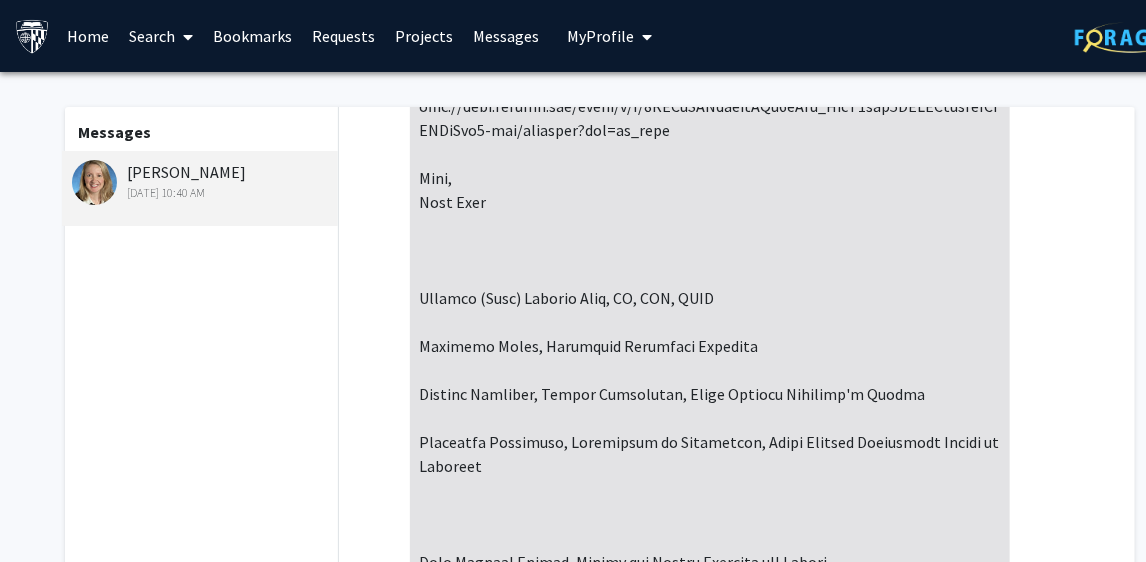click on "Requests" at bounding box center (344, 36) 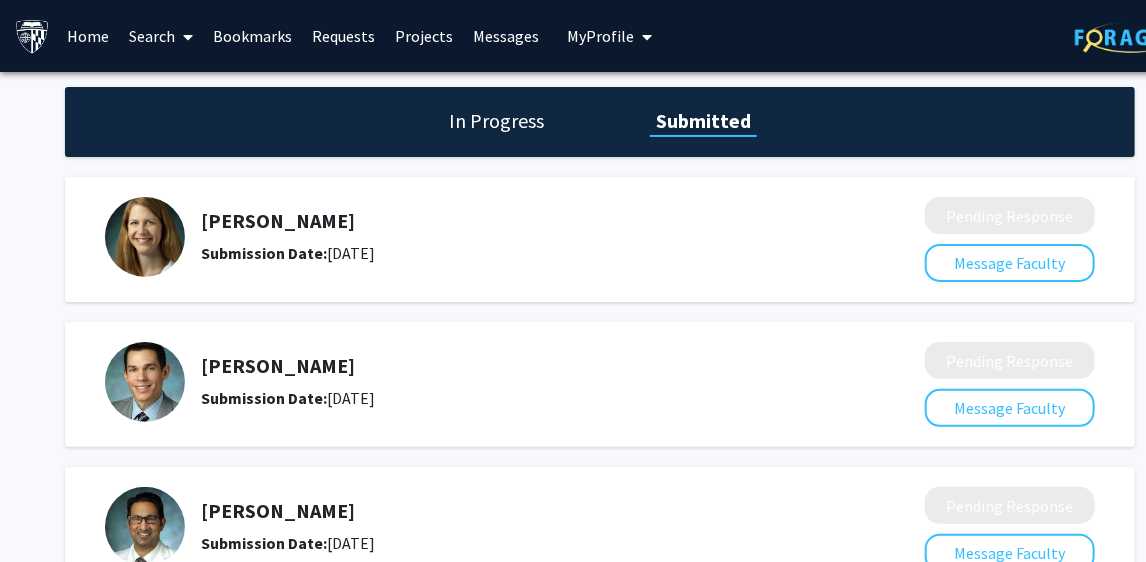 scroll, scrollTop: 954, scrollLeft: 0, axis: vertical 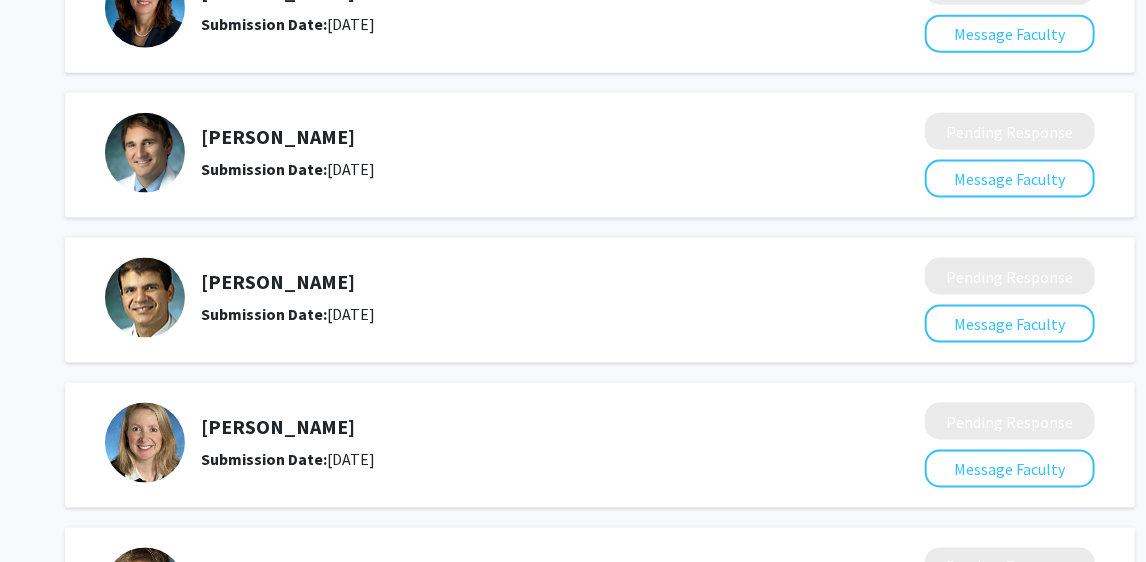 click on "Mostafa Borahay" 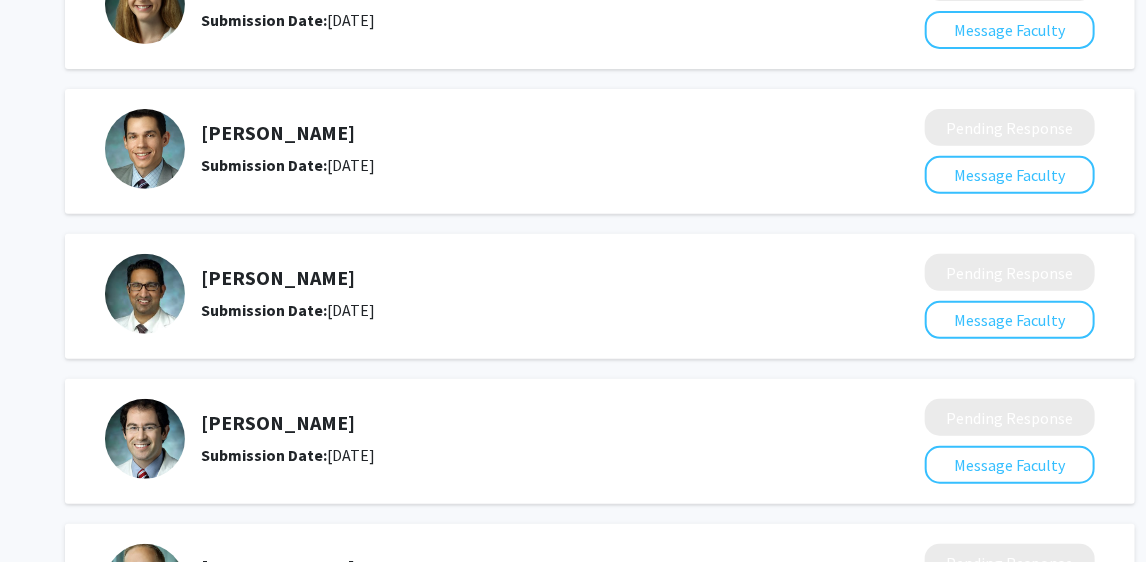 scroll, scrollTop: 0, scrollLeft: 0, axis: both 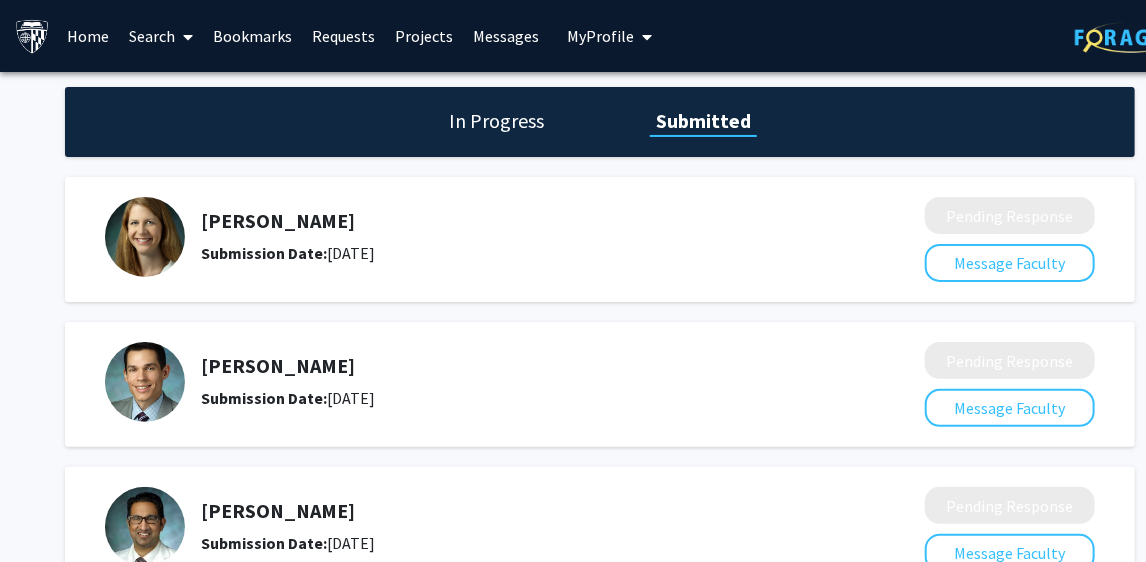 click on "Projects" at bounding box center (425, 36) 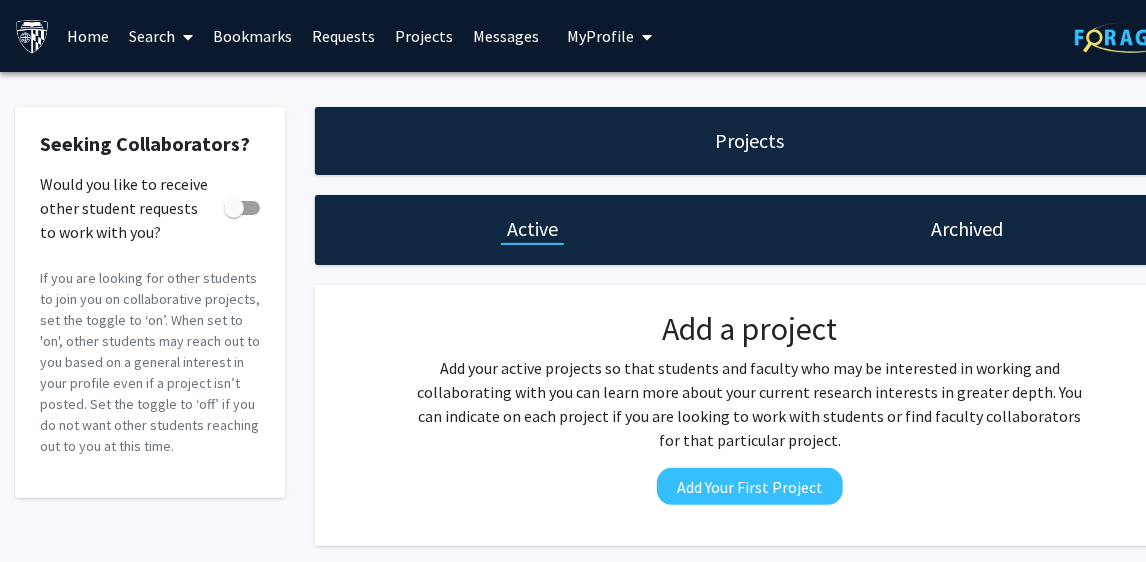 click on "Requests" at bounding box center [344, 36] 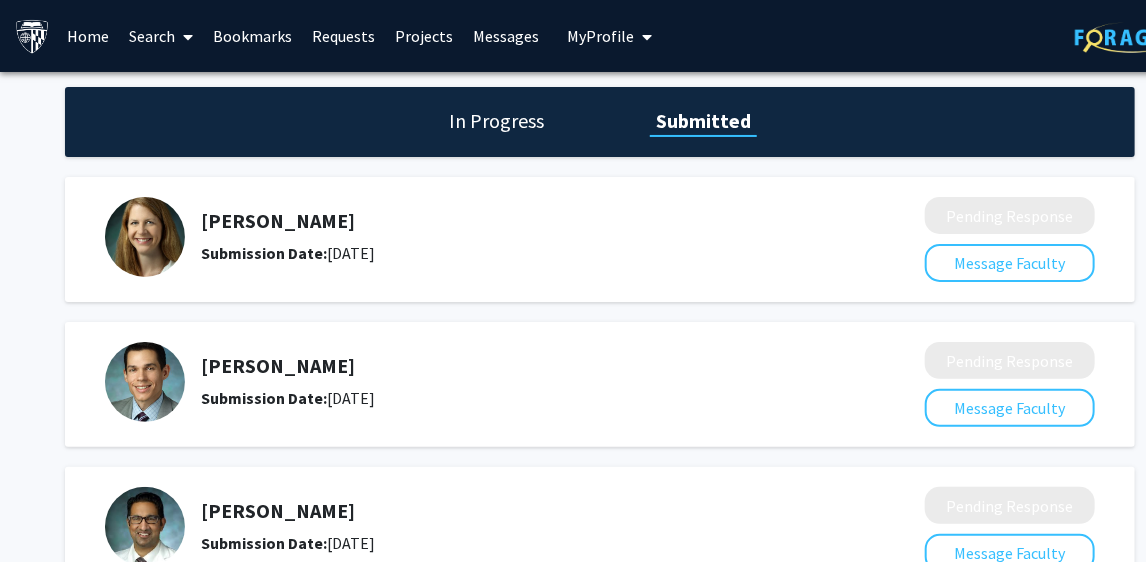 scroll, scrollTop: 954, scrollLeft: 0, axis: vertical 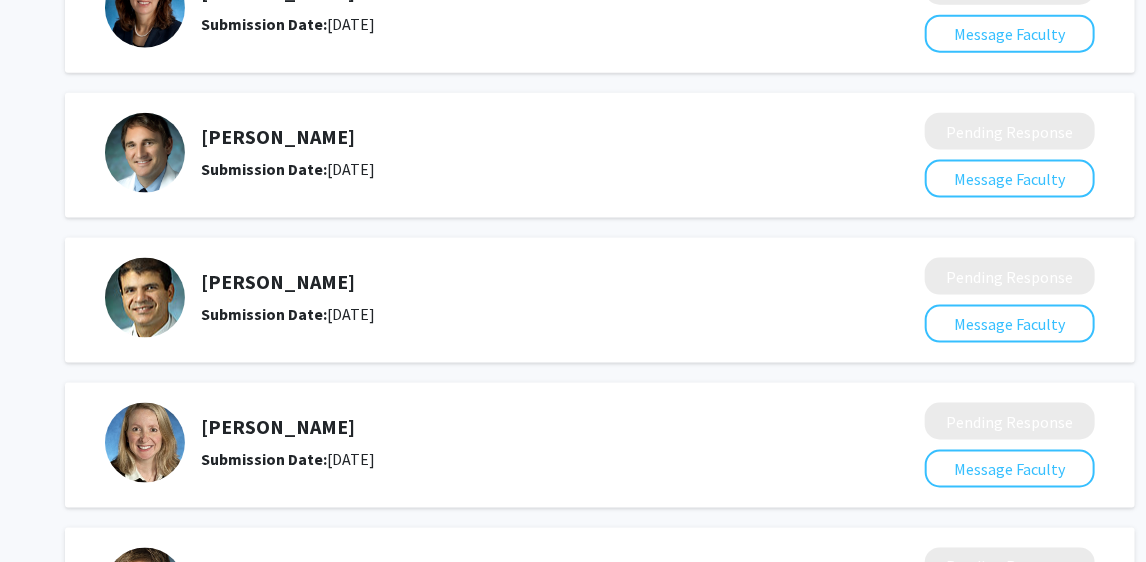 click on "Mostafa Borahay" 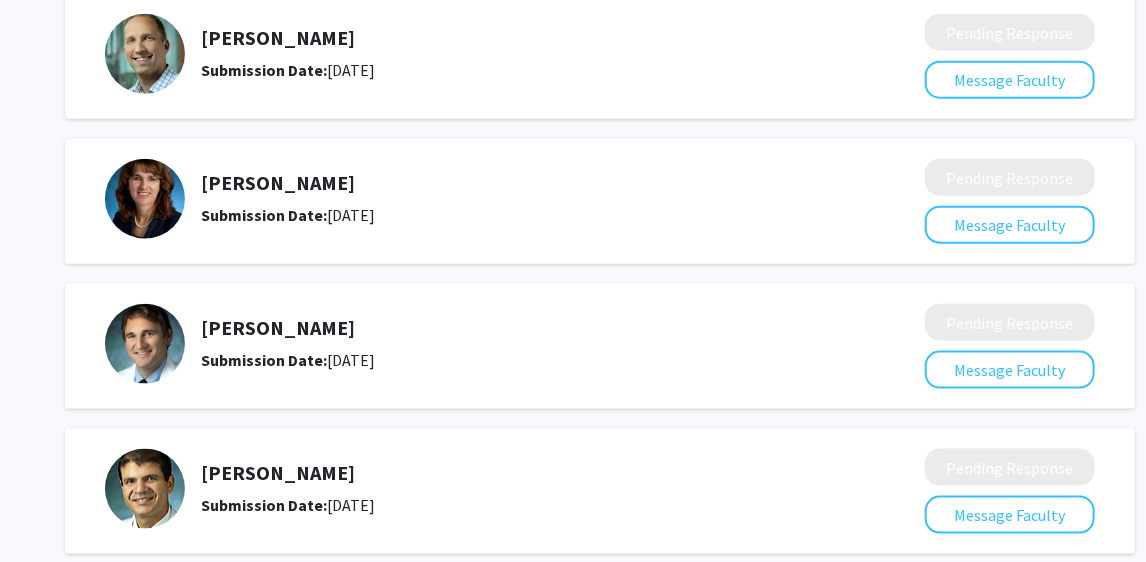 scroll, scrollTop: 0, scrollLeft: 0, axis: both 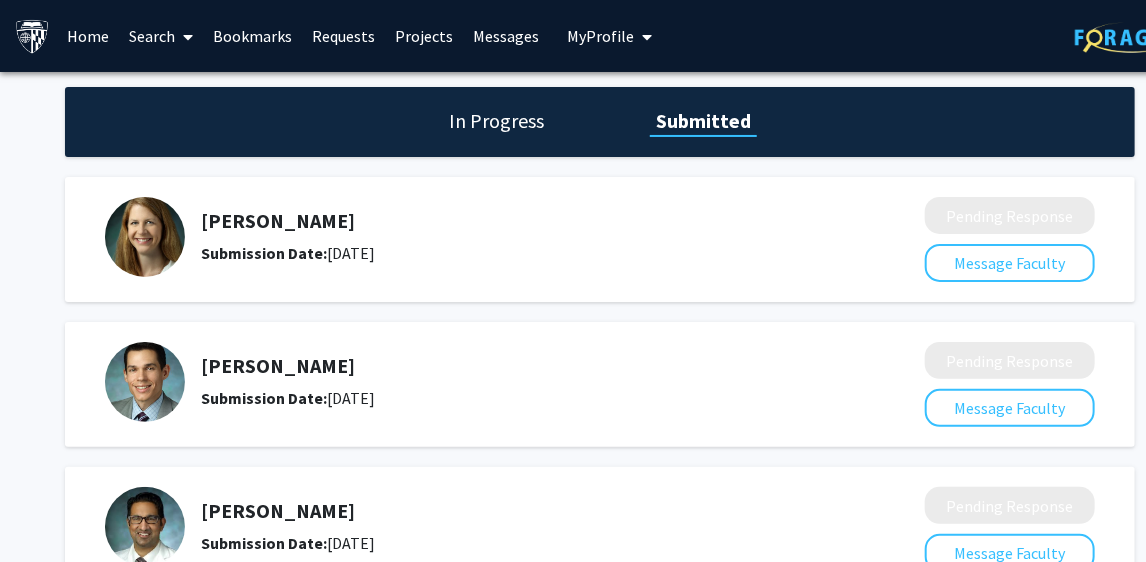click on "Bookmarks" at bounding box center (253, 36) 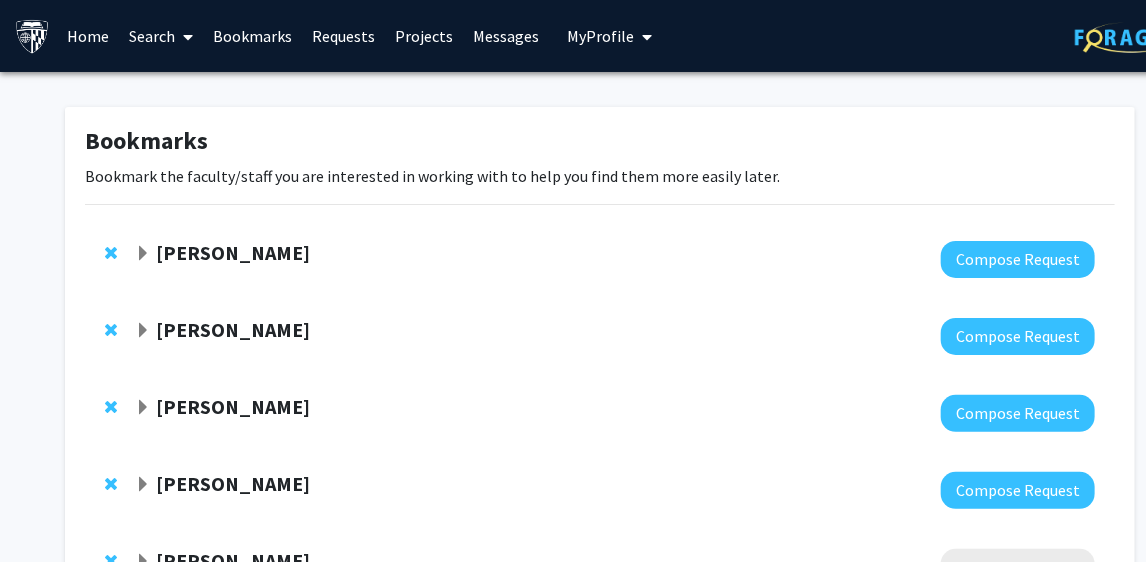 scroll, scrollTop: 1973, scrollLeft: 0, axis: vertical 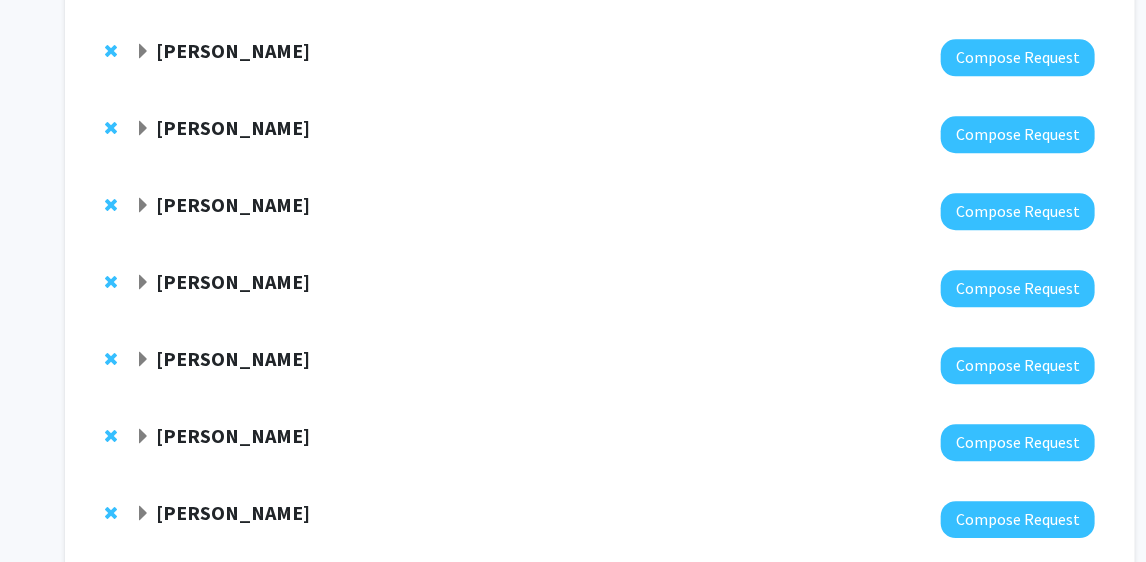 click on "Mostafa Borahay" 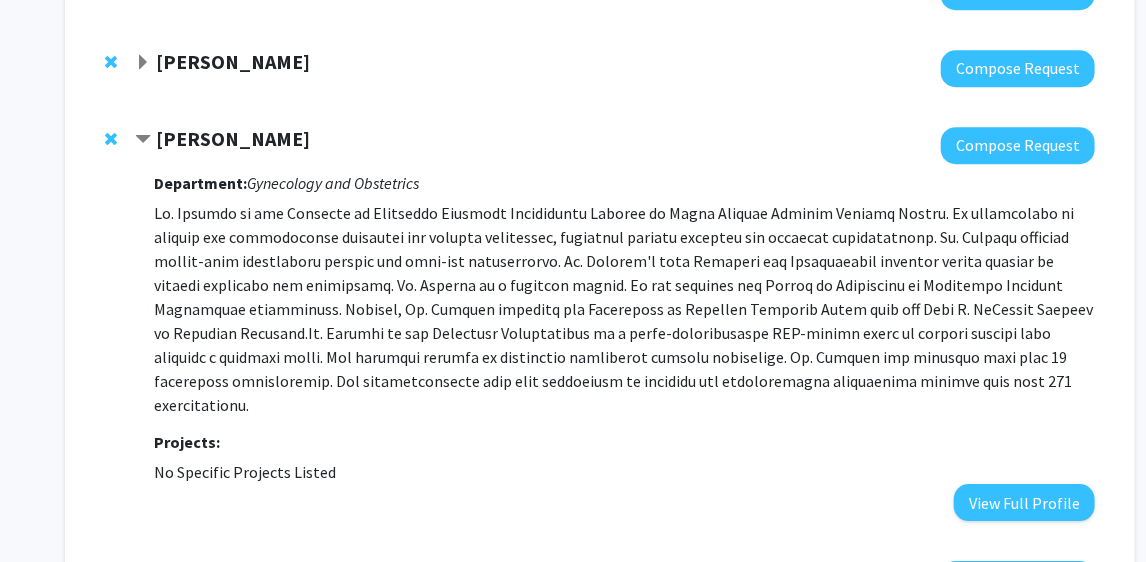 scroll, scrollTop: 2210, scrollLeft: 0, axis: vertical 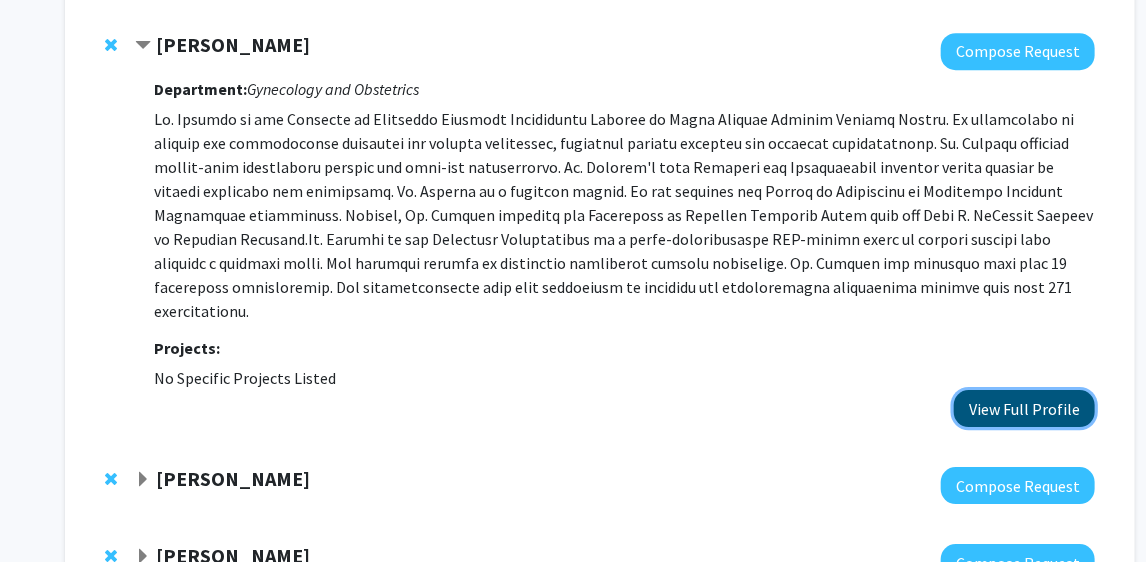 click on "View Full Profile" at bounding box center (1024, 408) 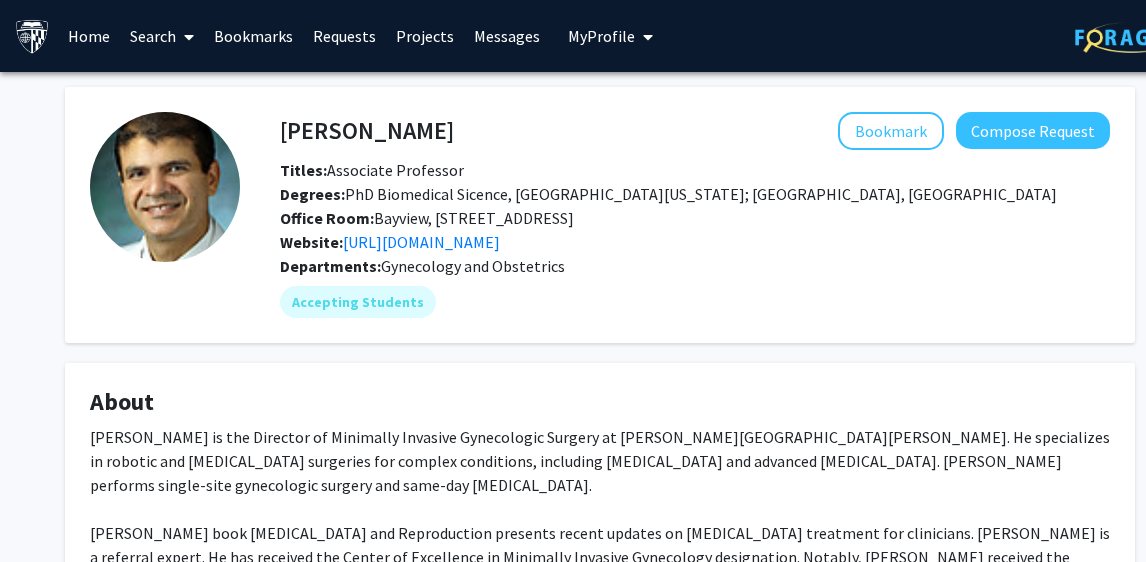 scroll, scrollTop: 0, scrollLeft: 0, axis: both 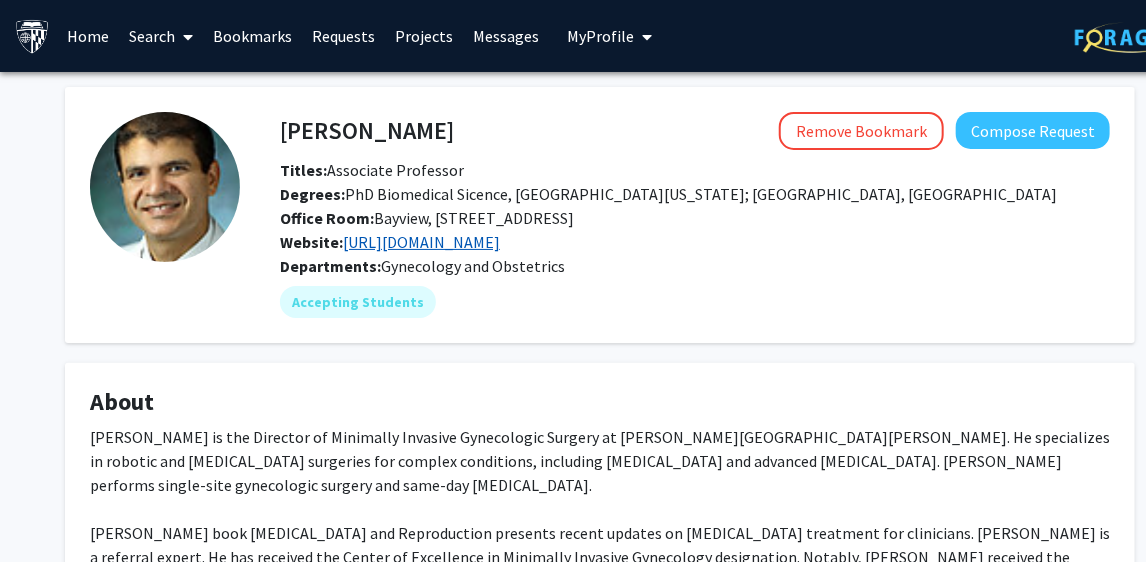 click on "https://borahay.wixsite.com/borahaylab" 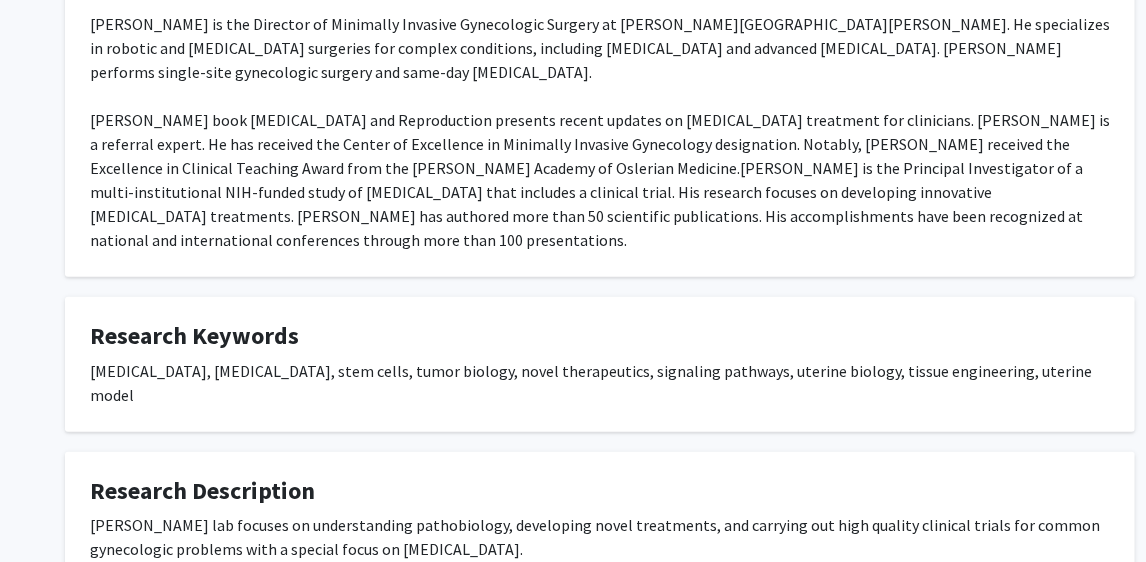 scroll, scrollTop: 514, scrollLeft: 0, axis: vertical 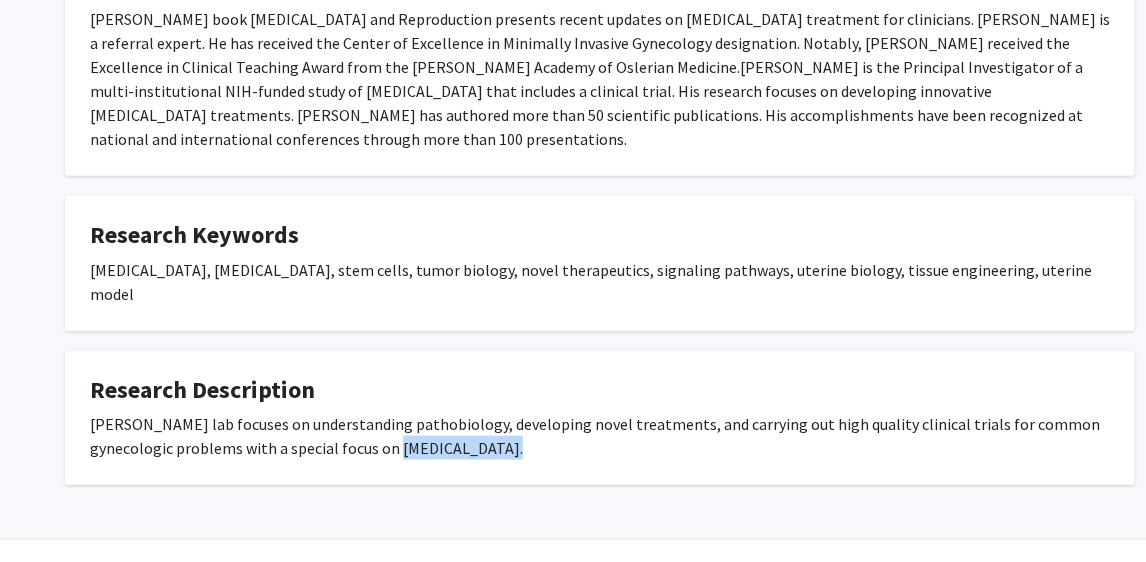 drag, startPoint x: 489, startPoint y: 401, endPoint x: 395, endPoint y: 397, distance: 94.08507 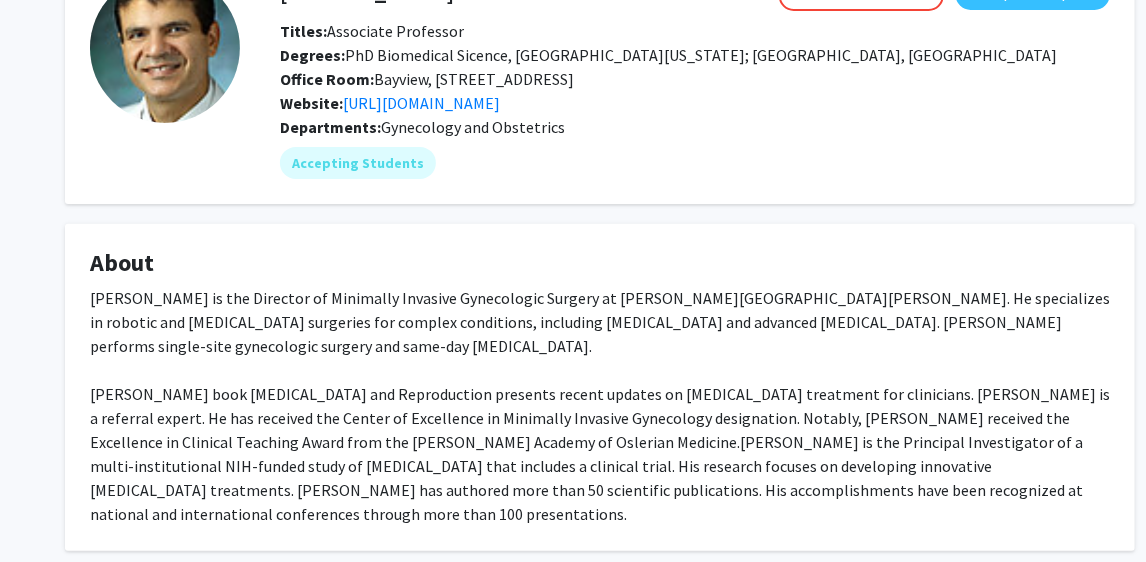 scroll, scrollTop: 156, scrollLeft: 0, axis: vertical 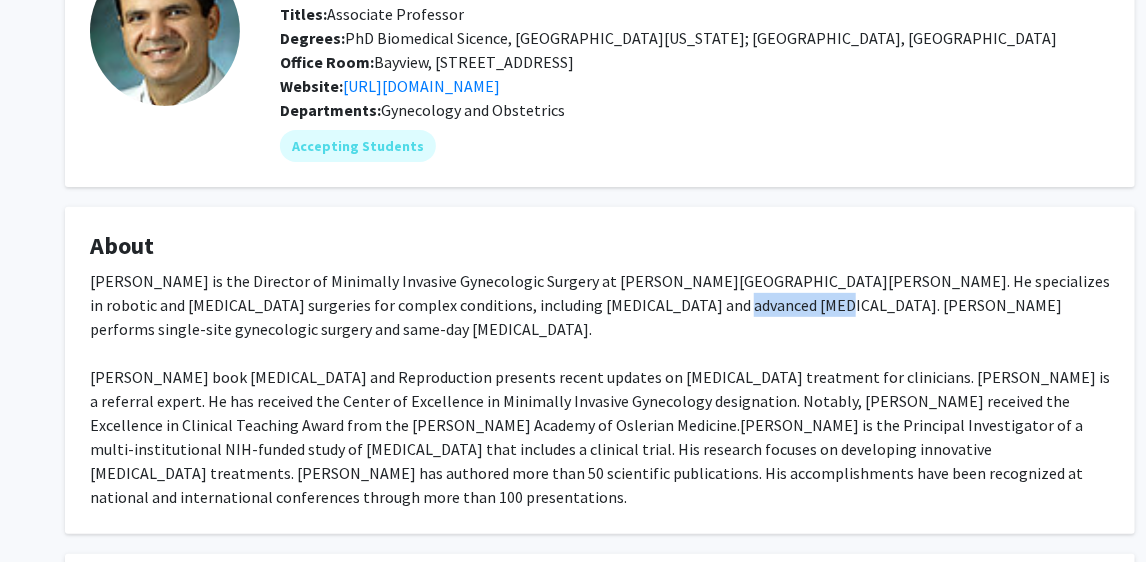 drag, startPoint x: 766, startPoint y: 307, endPoint x: 670, endPoint y: 306, distance: 96.00521 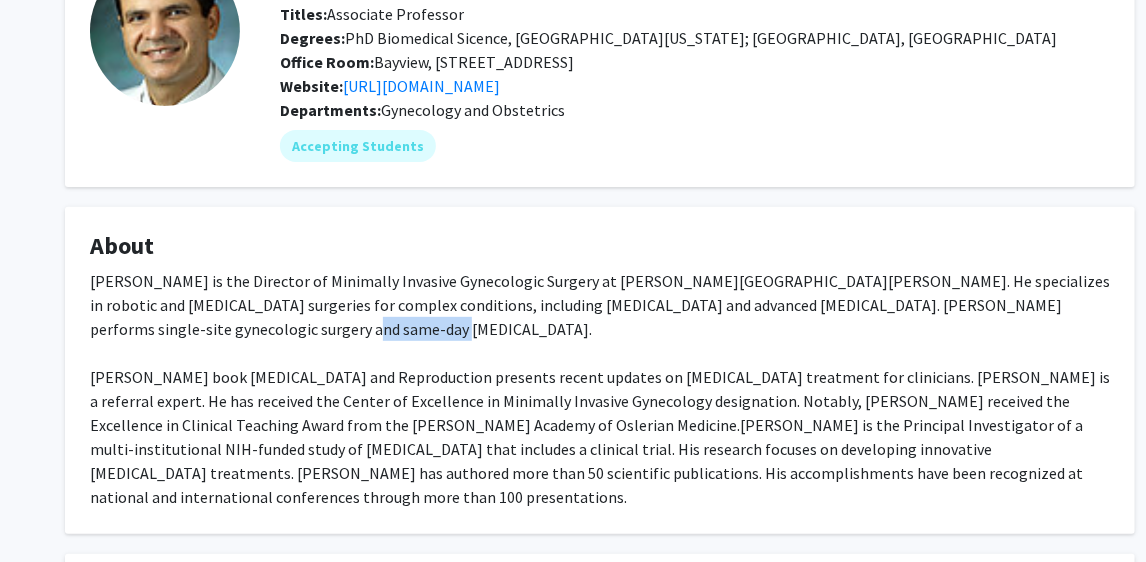drag, startPoint x: 330, startPoint y: 331, endPoint x: 243, endPoint y: 320, distance: 87.69264 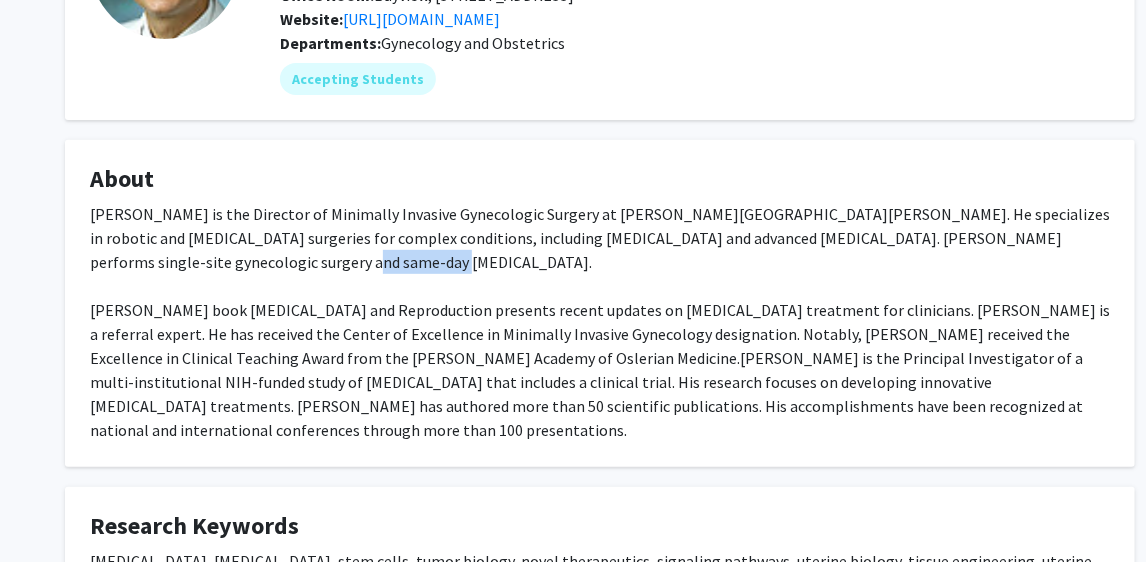 scroll, scrollTop: 256, scrollLeft: 0, axis: vertical 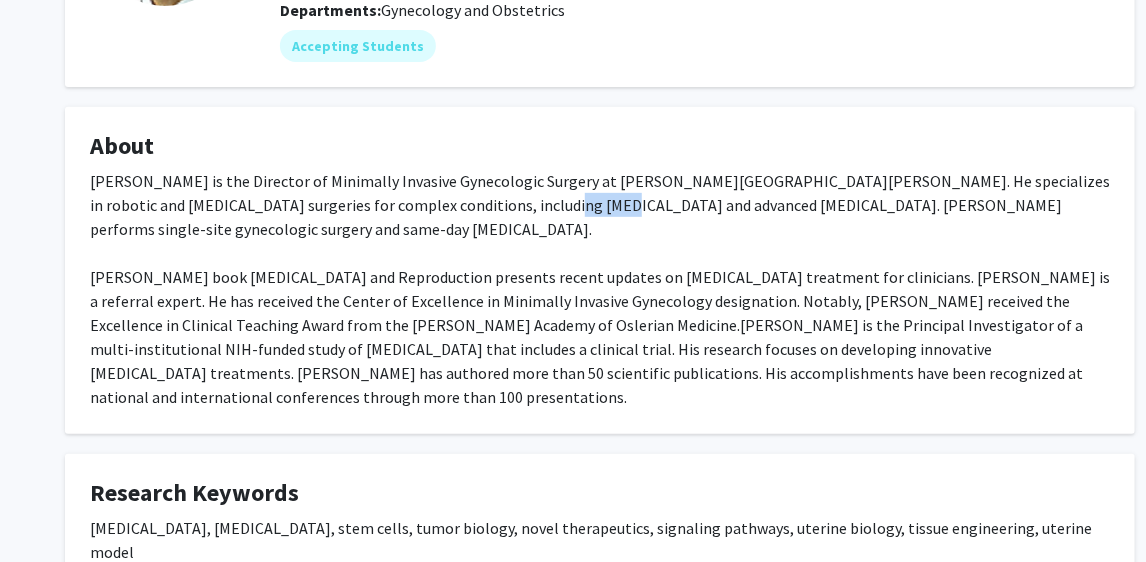 drag, startPoint x: 566, startPoint y: 208, endPoint x: 519, endPoint y: 210, distance: 47.042534 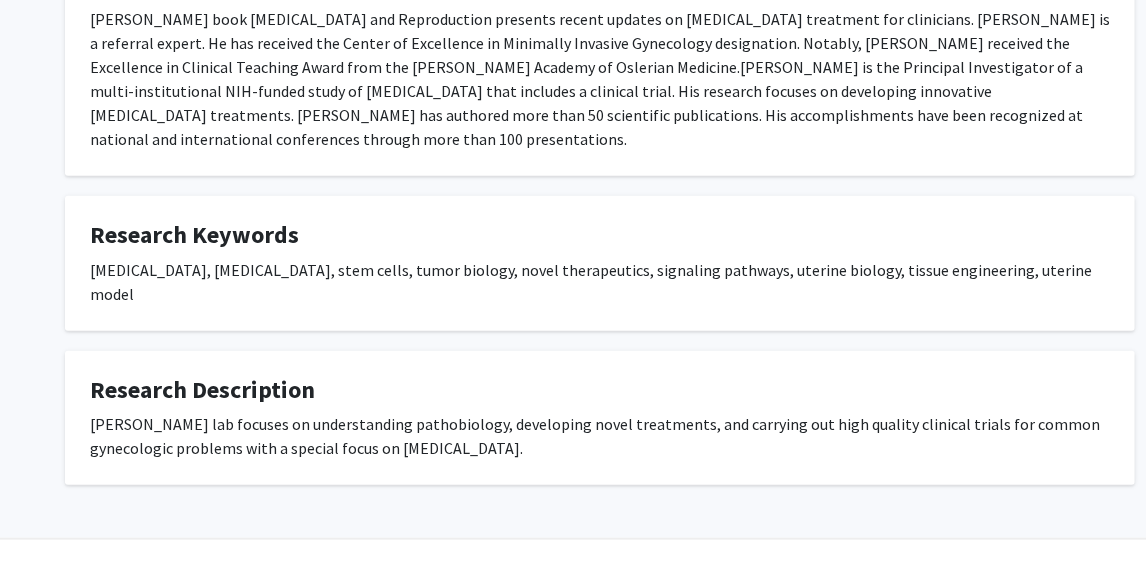 scroll, scrollTop: 0, scrollLeft: 0, axis: both 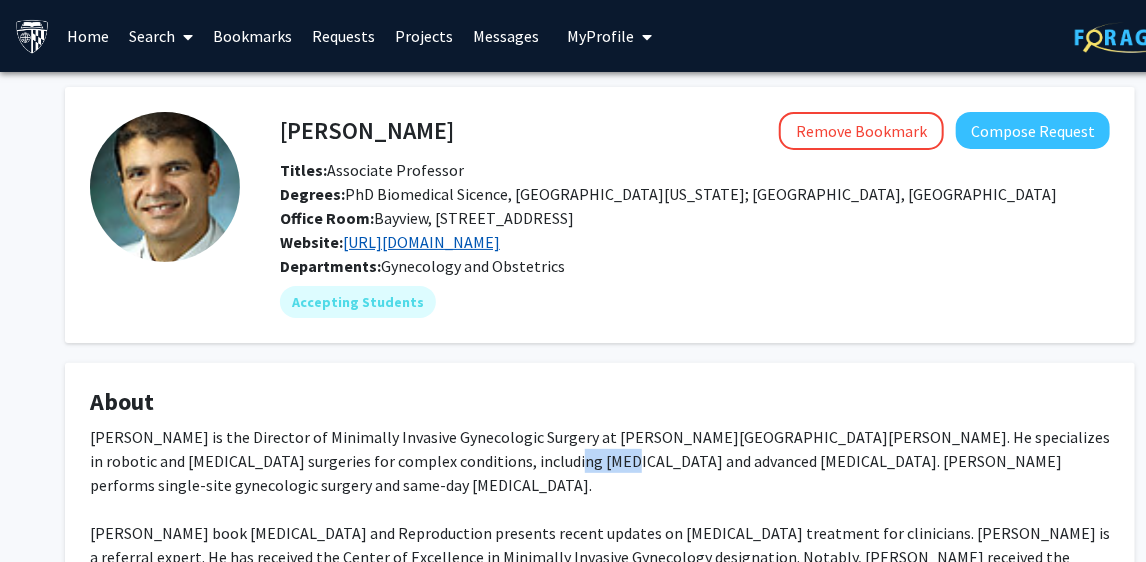click on "https://borahay.wixsite.com/borahaylab" 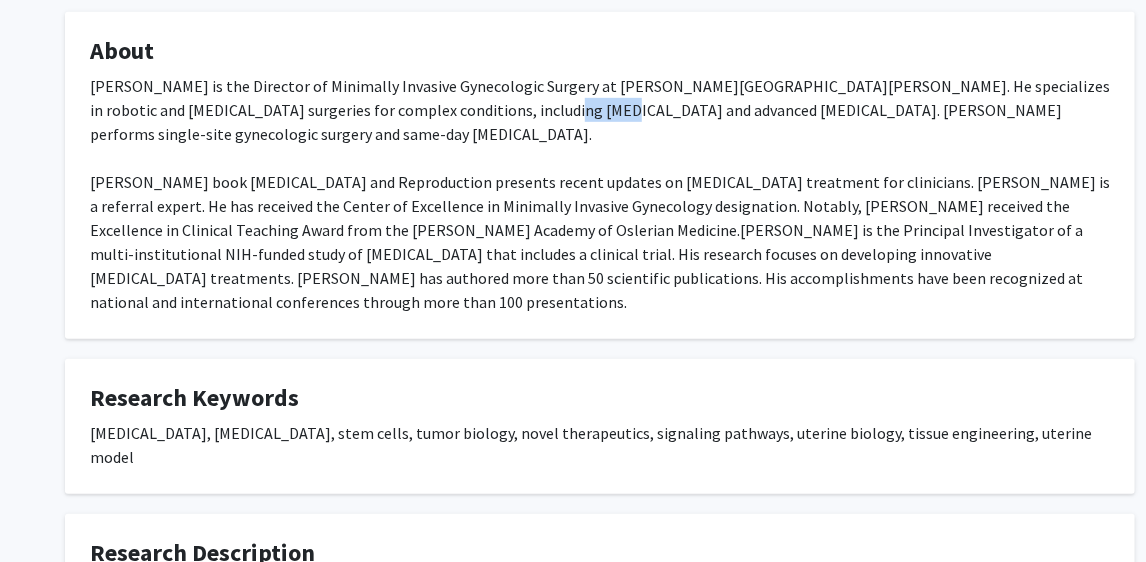 scroll, scrollTop: 294, scrollLeft: 0, axis: vertical 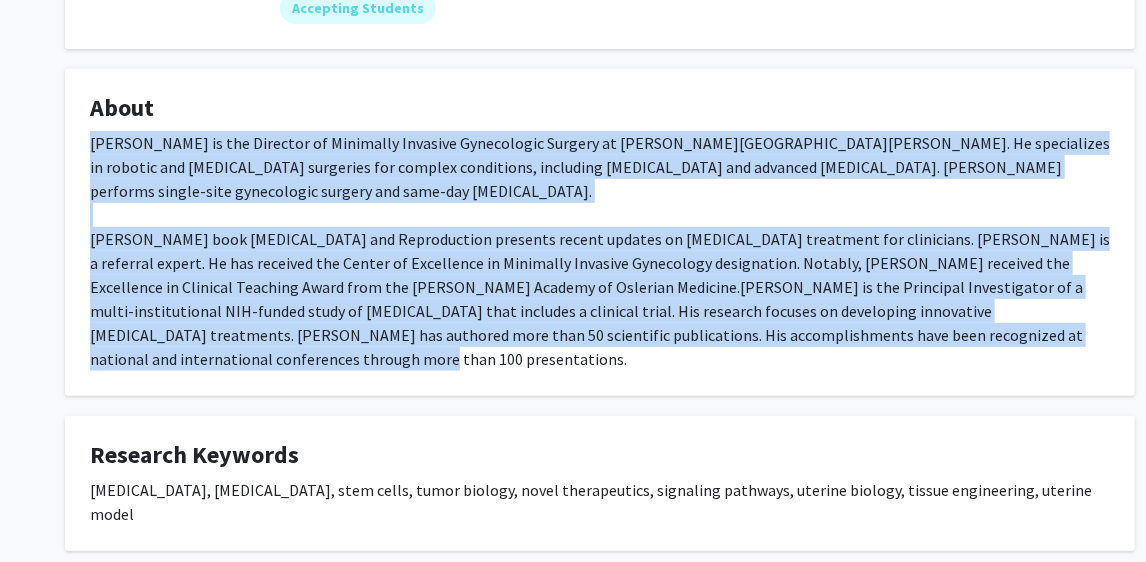 drag, startPoint x: 925, startPoint y: 341, endPoint x: 67, endPoint y: 136, distance: 882.1502 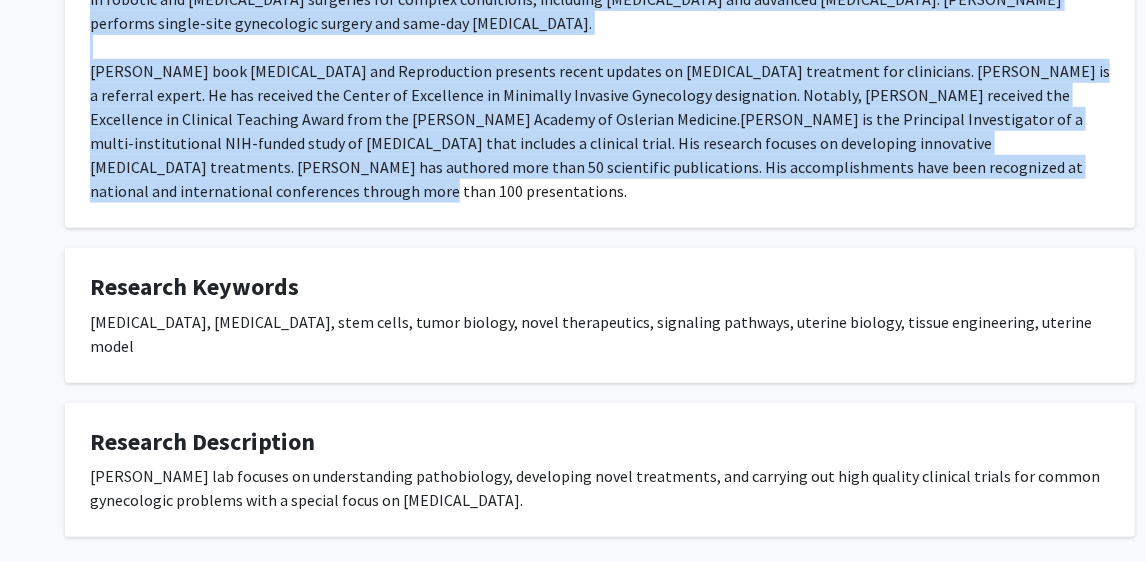 scroll, scrollTop: 514, scrollLeft: 0, axis: vertical 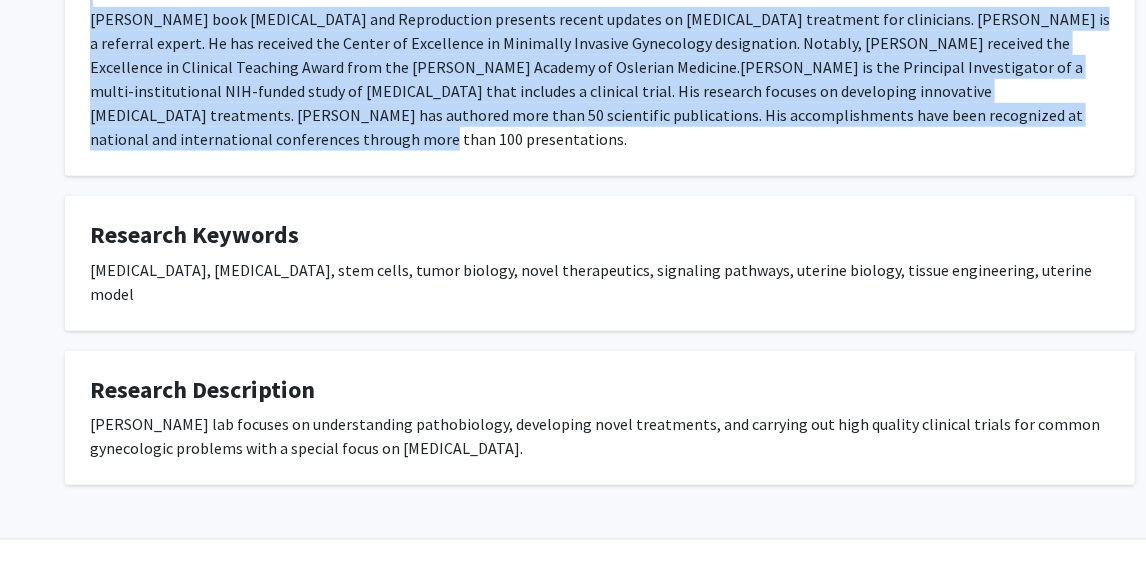 drag, startPoint x: 524, startPoint y: 413, endPoint x: 78, endPoint y: 369, distance: 448.16516 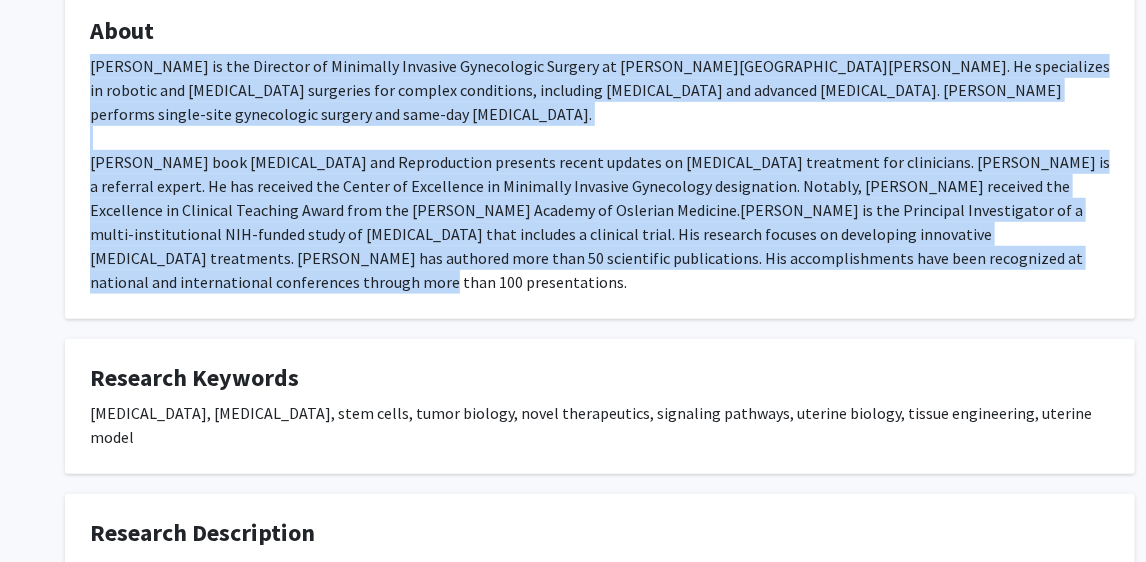 scroll, scrollTop: 0, scrollLeft: 0, axis: both 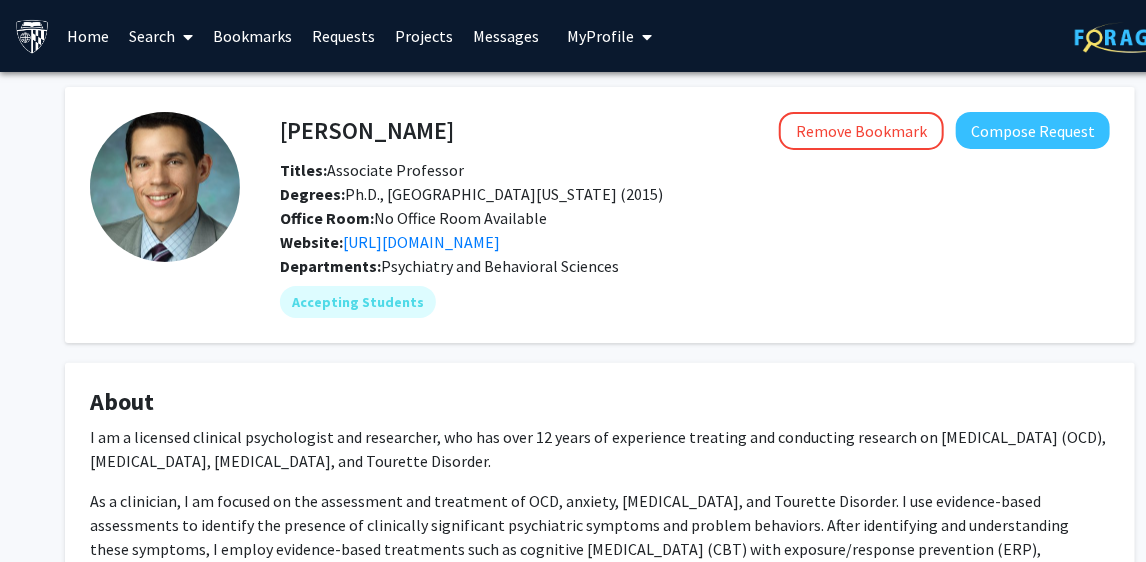 type 